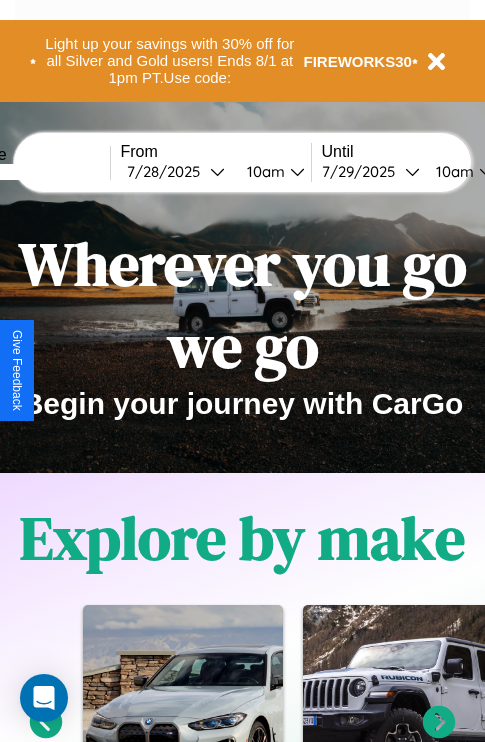 scroll, scrollTop: 1947, scrollLeft: 0, axis: vertical 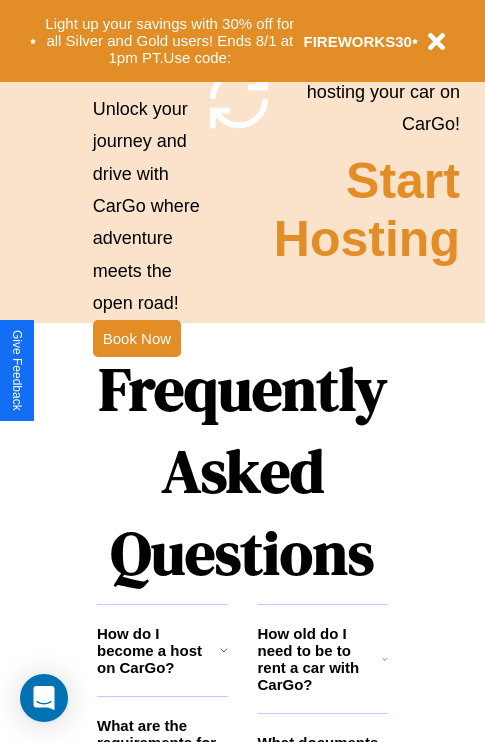 click on "Frequently Asked Questions" at bounding box center [242, 471] 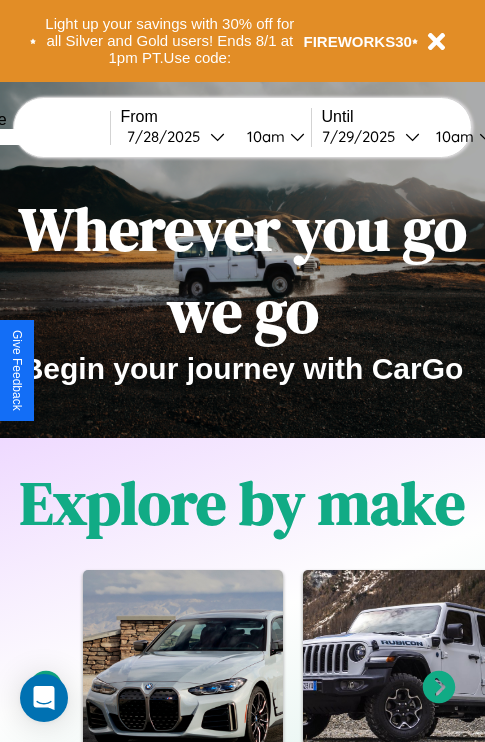 scroll, scrollTop: 0, scrollLeft: 0, axis: both 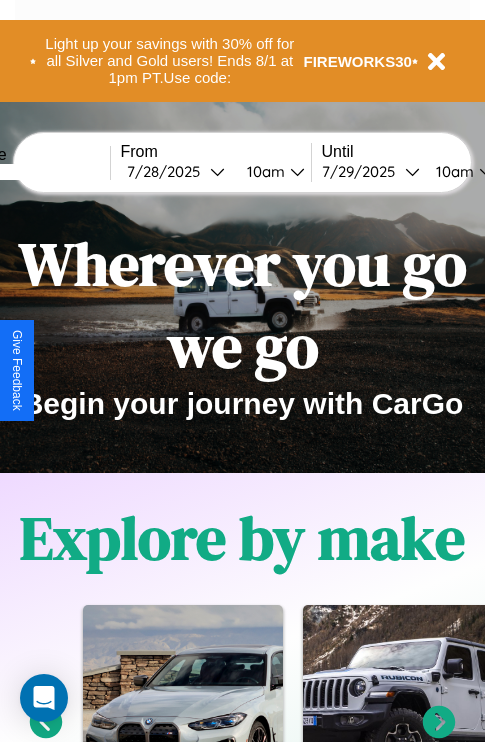click at bounding box center (35, 172) 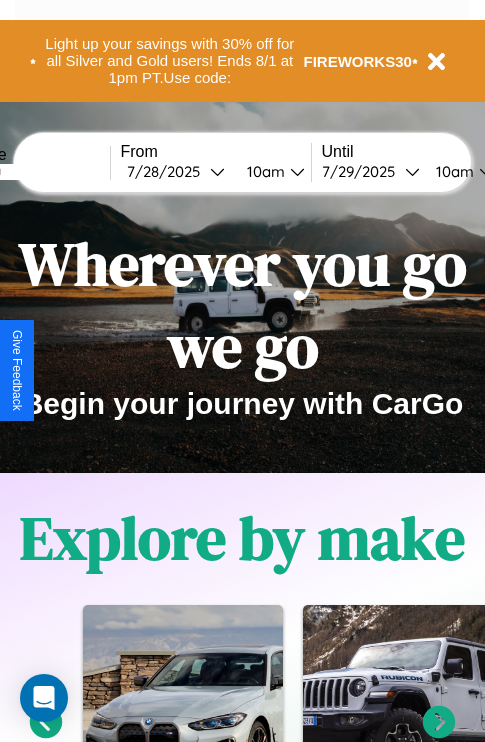 type on "*******" 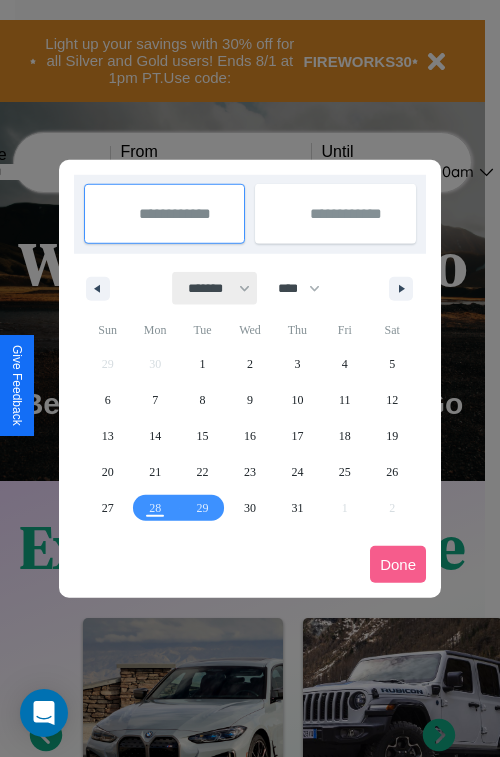 click on "******* ******** ***** ***** *** **** **** ****** ********* ******* ******** ********" at bounding box center [215, 288] 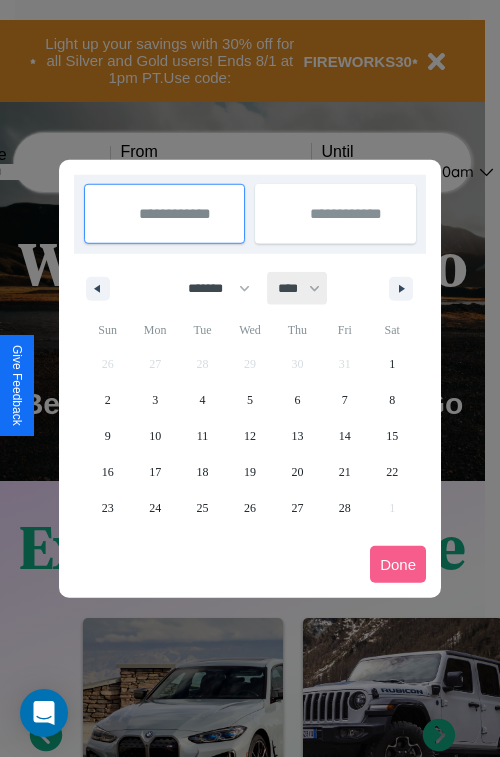 click on "**** **** **** **** **** **** **** **** **** **** **** **** **** **** **** **** **** **** **** **** **** **** **** **** **** **** **** **** **** **** **** **** **** **** **** **** **** **** **** **** **** **** **** **** **** **** **** **** **** **** **** **** **** **** **** **** **** **** **** **** **** **** **** **** **** **** **** **** **** **** **** **** **** **** **** **** **** **** **** **** **** **** **** **** **** **** **** **** **** **** **** **** **** **** **** **** **** **** **** **** **** **** **** **** **** **** **** **** **** **** **** **** **** **** **** **** **** **** **** **** ****" at bounding box center (298, 288) 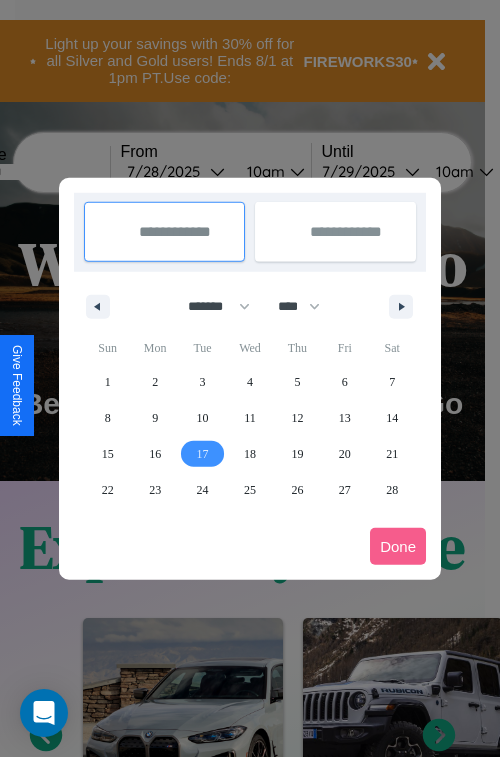click on "17" at bounding box center [203, 454] 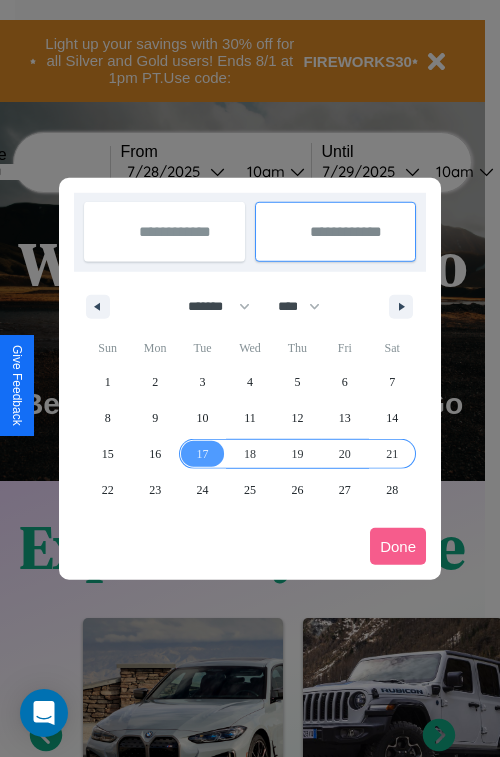 click on "21" at bounding box center (392, 454) 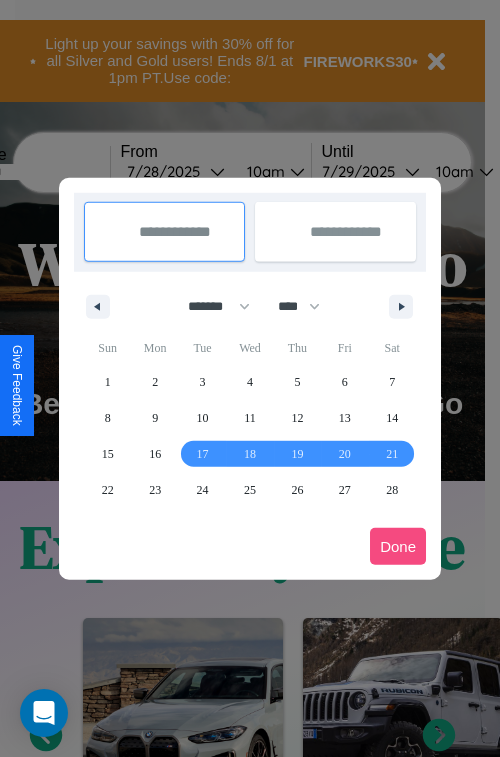 click on "Done" at bounding box center [398, 546] 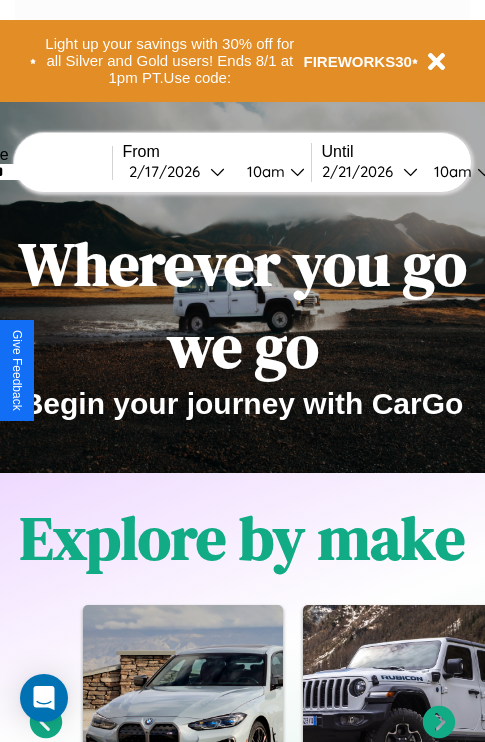 scroll, scrollTop: 0, scrollLeft: 74, axis: horizontal 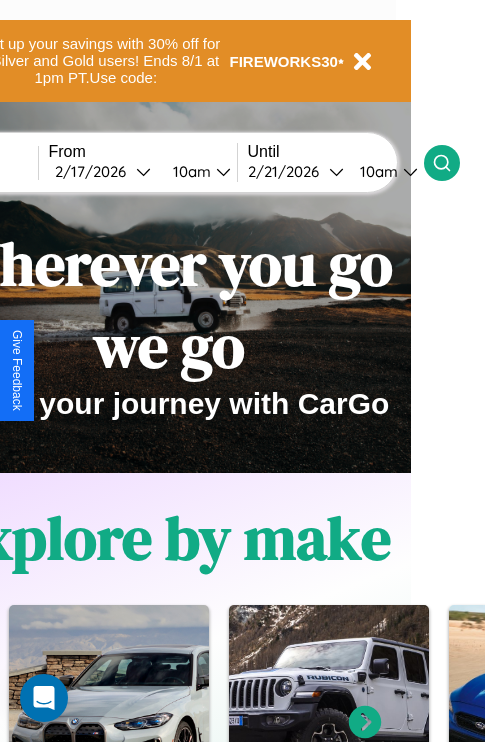 click 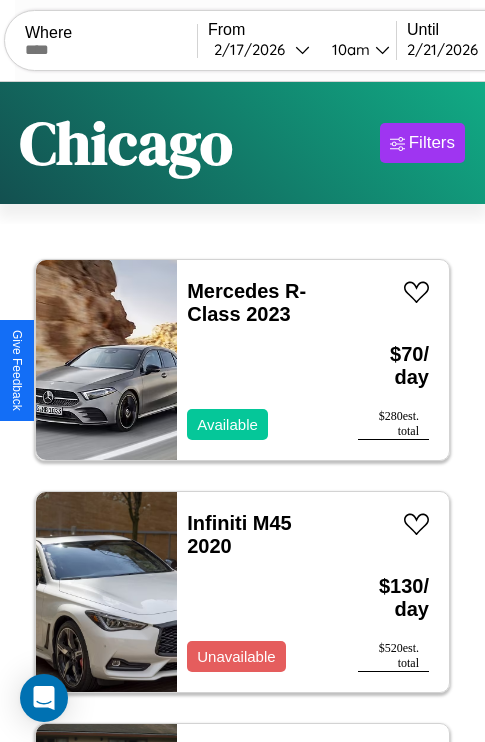 scroll, scrollTop: 95, scrollLeft: 0, axis: vertical 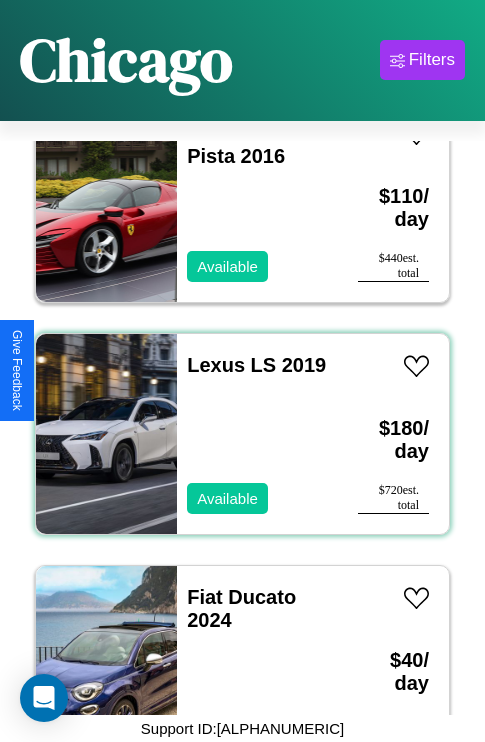 click on "Lexus   LS   2019 Available" at bounding box center [257, 434] 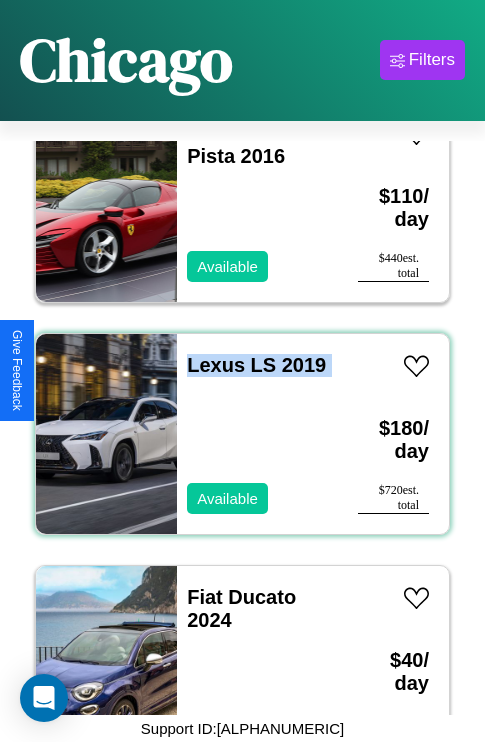 click on "Lexus   LS   2019 Available" at bounding box center (257, 434) 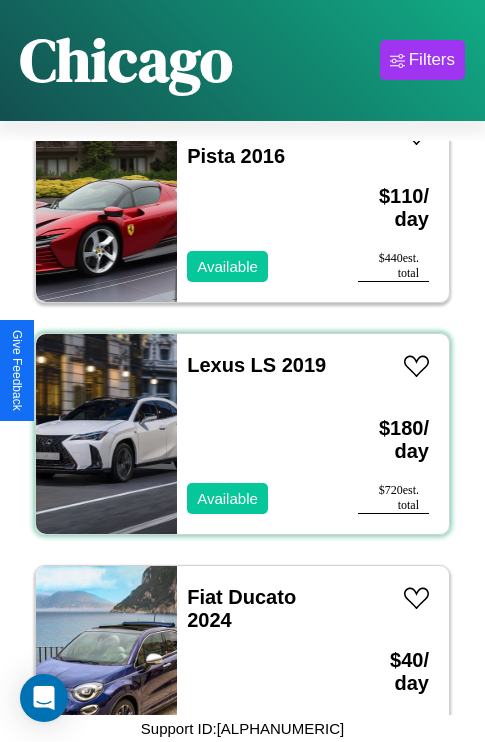 click on "Lexus   LS   2019 Available" at bounding box center [257, 434] 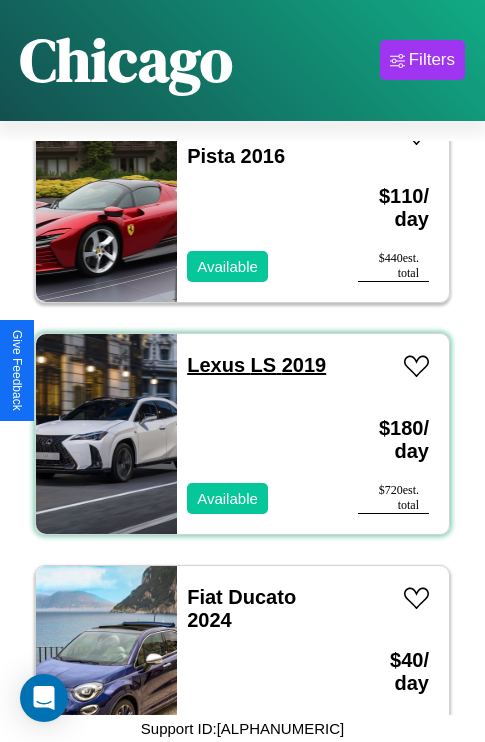 click on "Lexus   LS   2019" at bounding box center (256, 365) 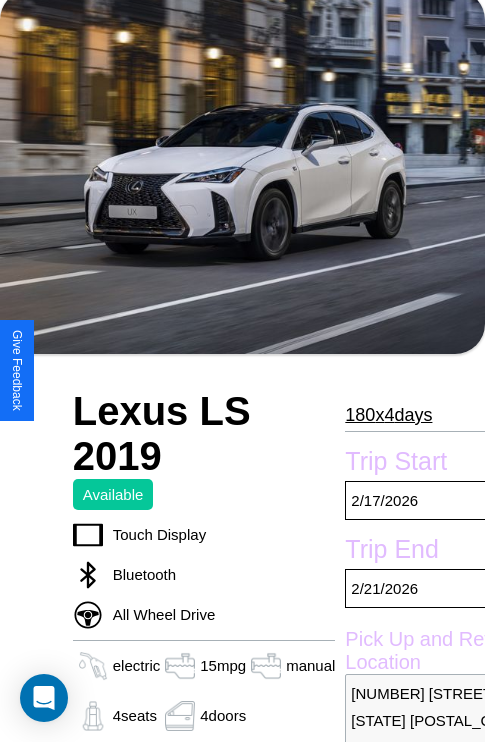 scroll, scrollTop: 135, scrollLeft: 0, axis: vertical 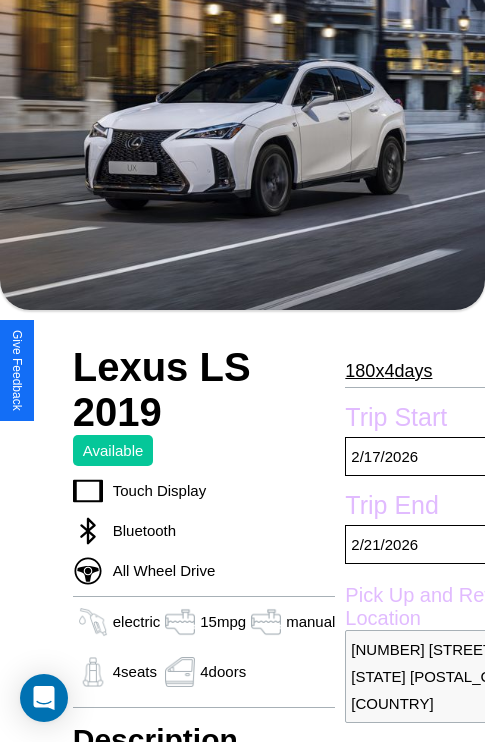 click on "[NUMBER]  x  [NUMBER] [TERM]" at bounding box center (388, 371) 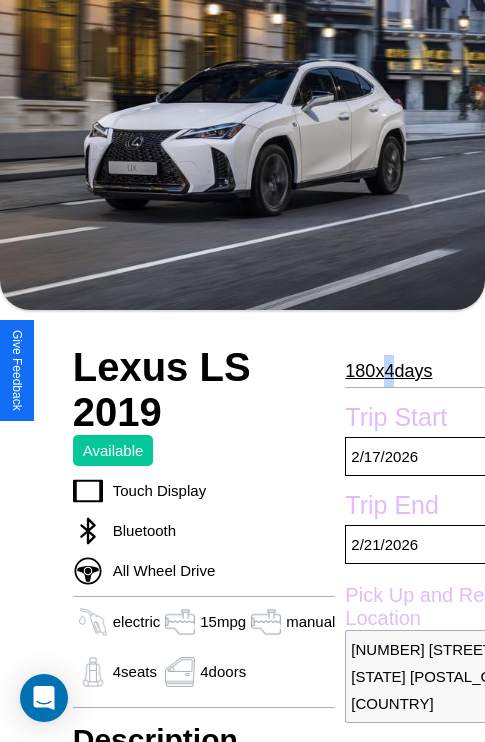 click on "180  x  4  days" at bounding box center (388, 371) 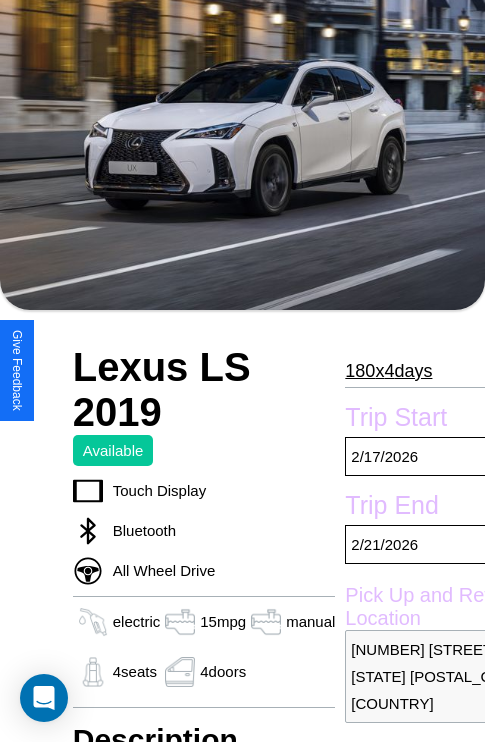 click on "180  x  4  days" at bounding box center [388, 371] 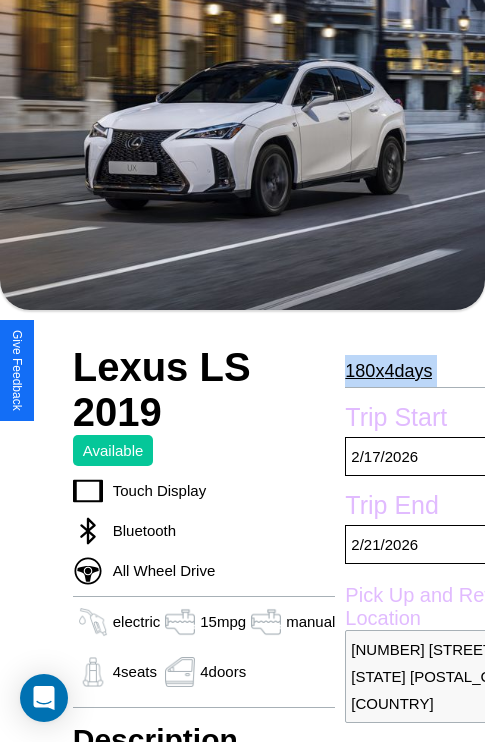 click on "180  x  4  days" at bounding box center (388, 371) 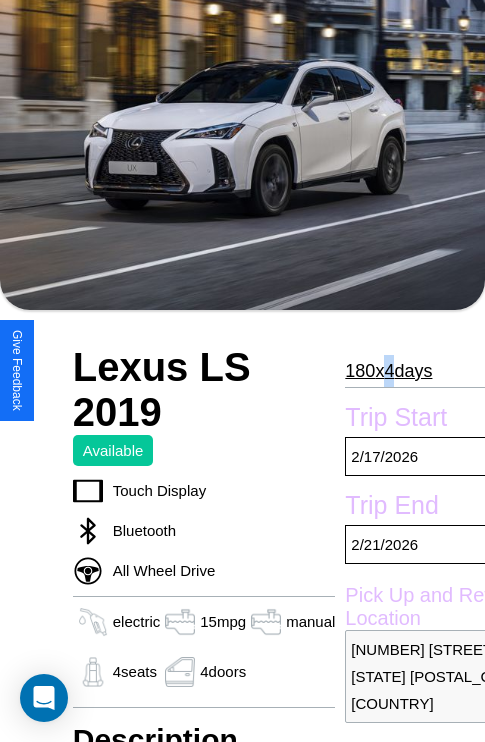 click on "180  x  4  days" at bounding box center (388, 371) 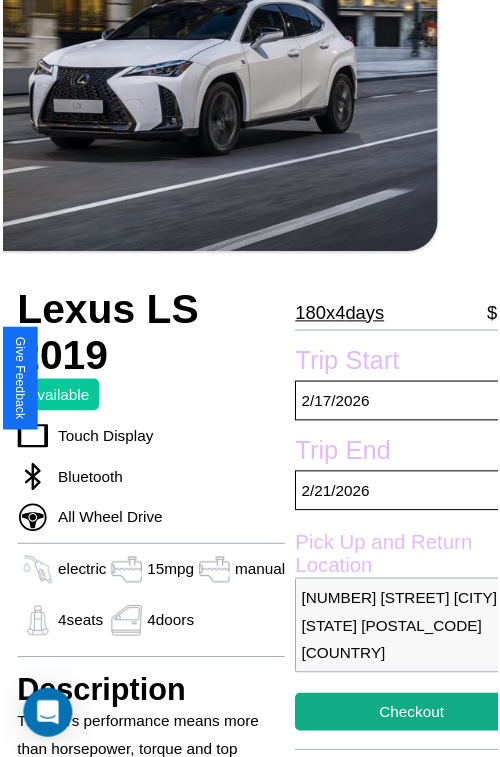 scroll, scrollTop: 221, scrollLeft: 80, axis: both 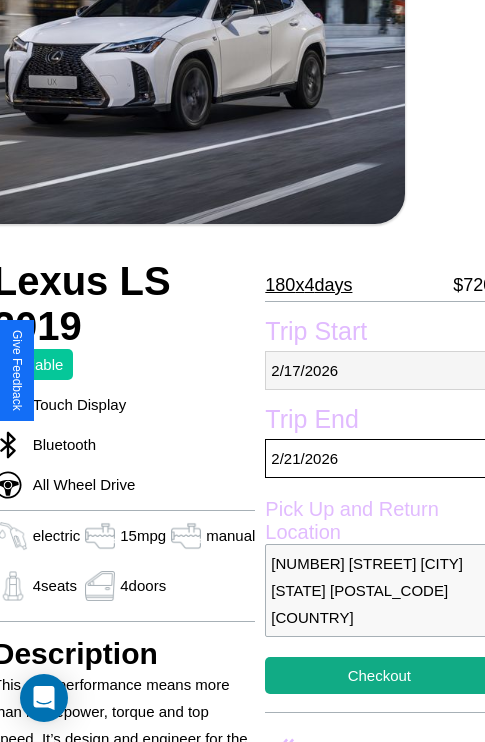 click on "2 / 17 / 2026" at bounding box center [379, 370] 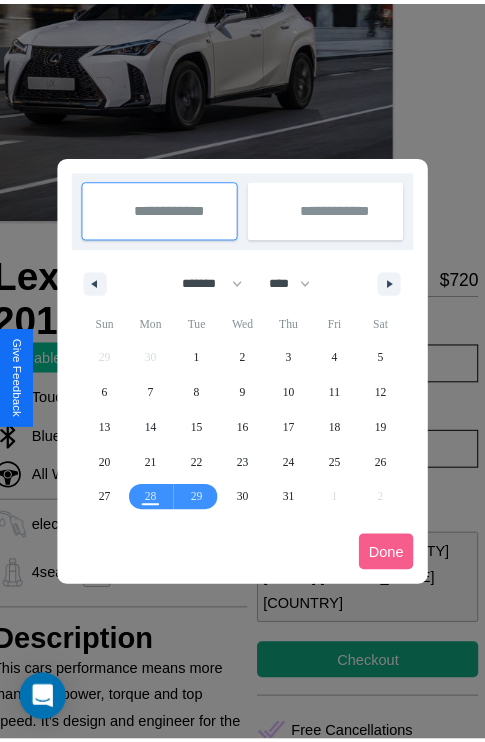 scroll, scrollTop: 0, scrollLeft: 80, axis: horizontal 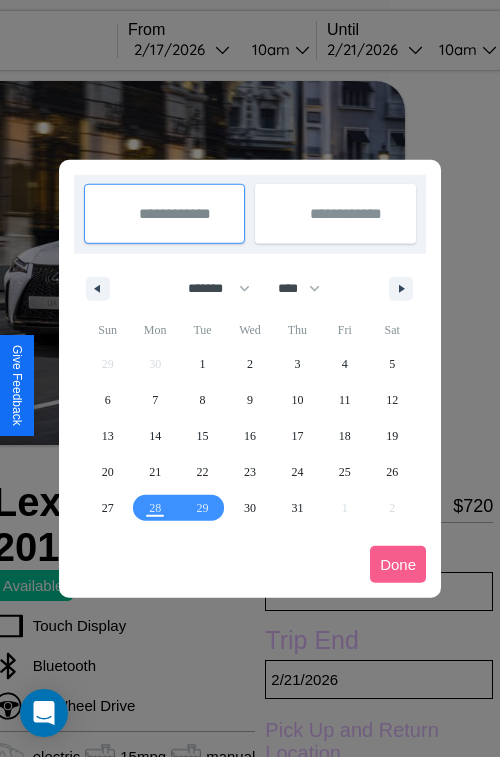 click at bounding box center (250, 378) 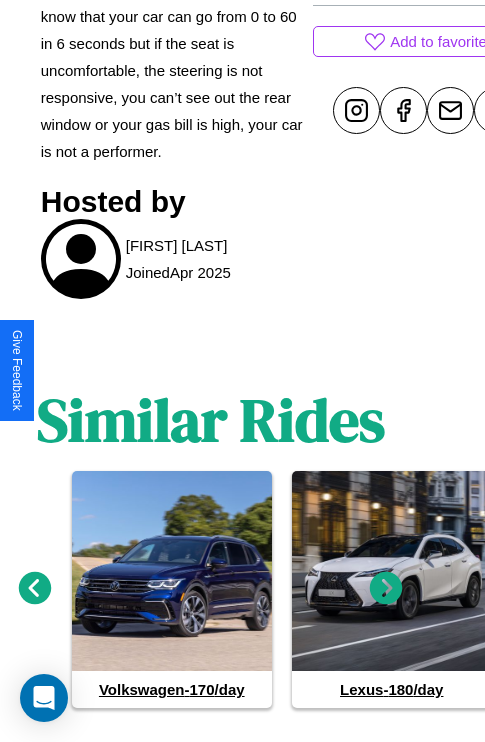 scroll, scrollTop: 1030, scrollLeft: 30, axis: both 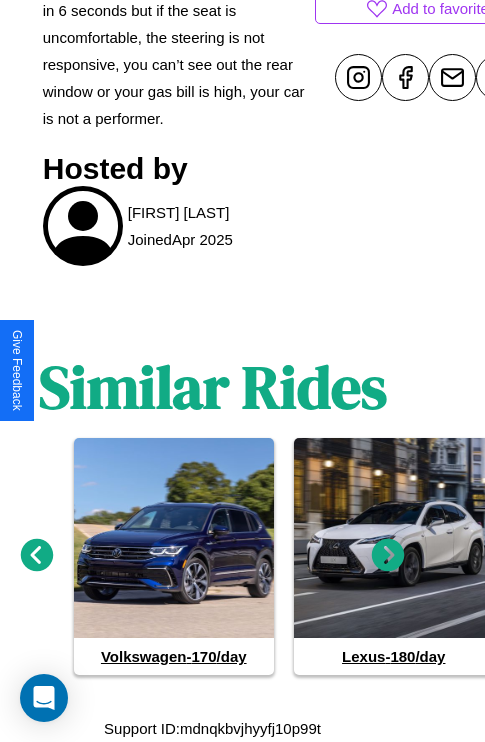 click 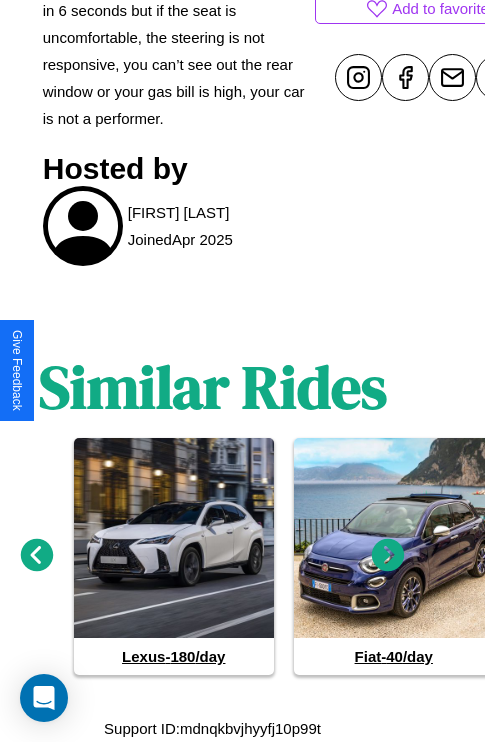 click 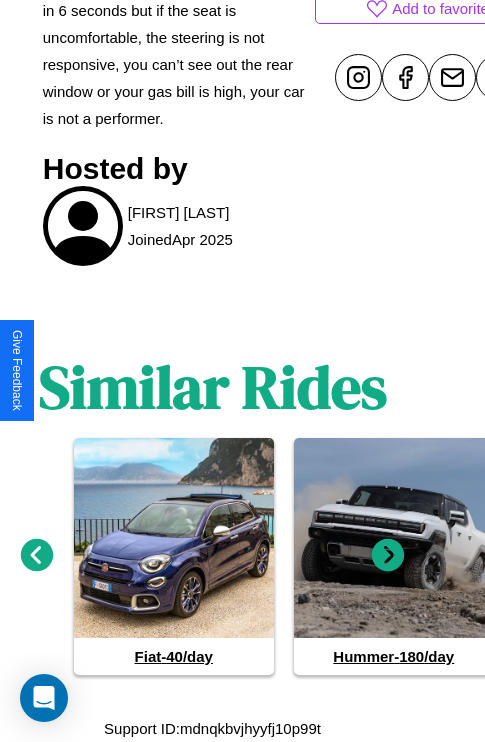 click 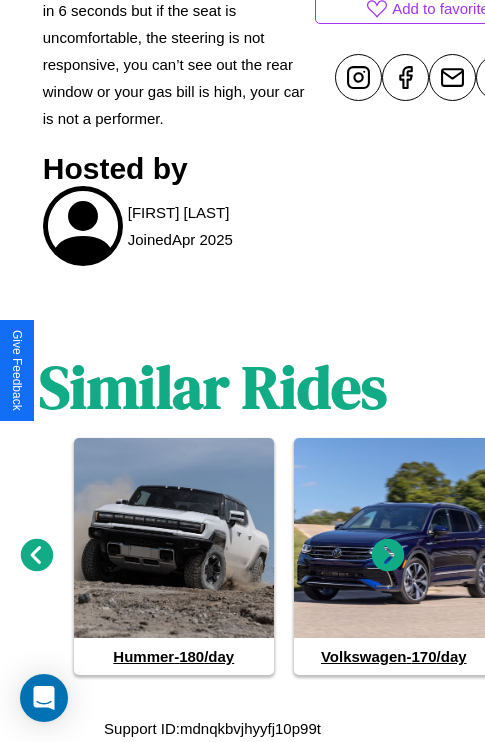 click 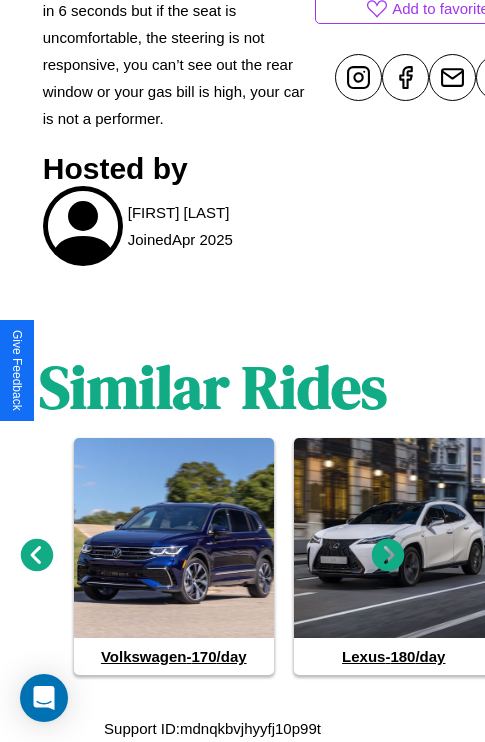 click 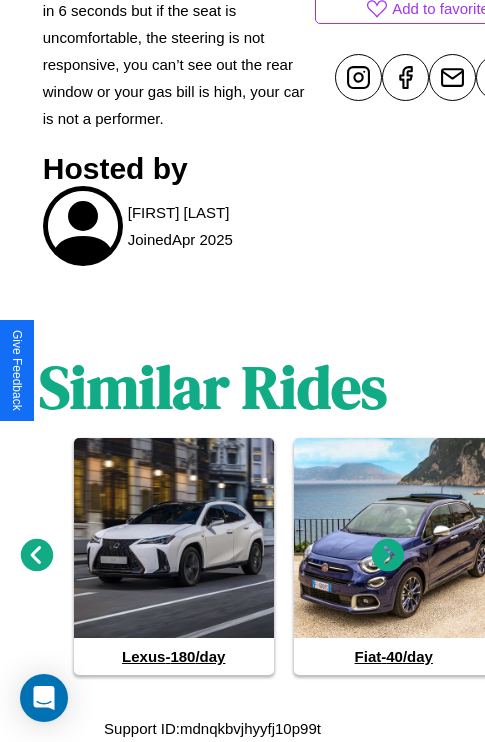 click 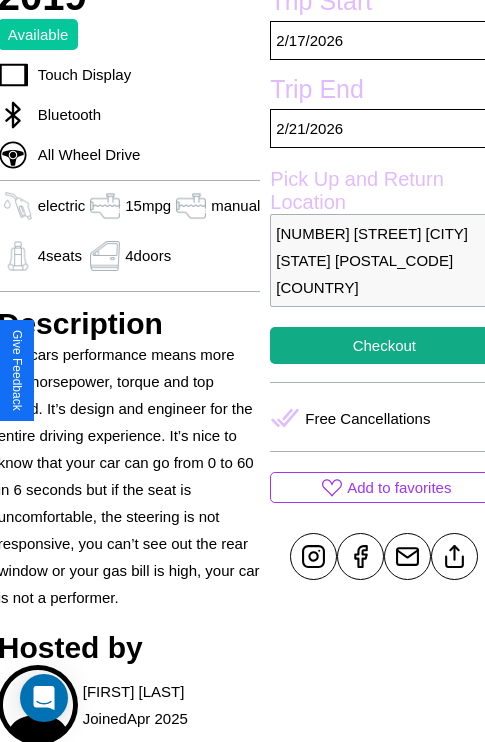scroll, scrollTop: 499, scrollLeft: 80, axis: both 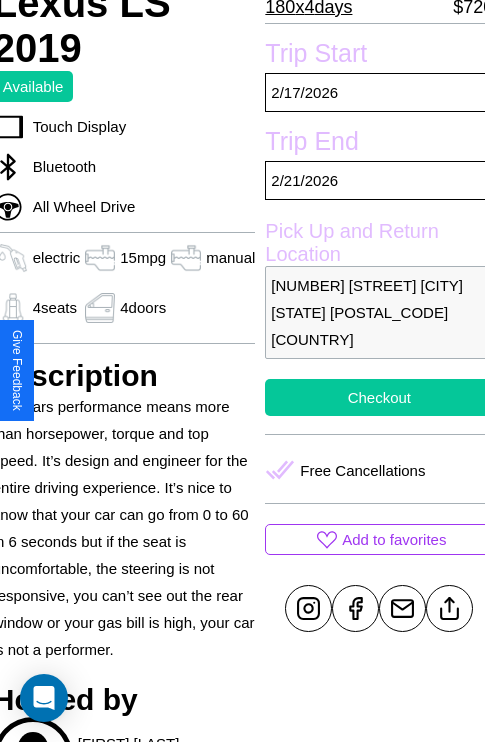 click on "Checkout" at bounding box center [379, 397] 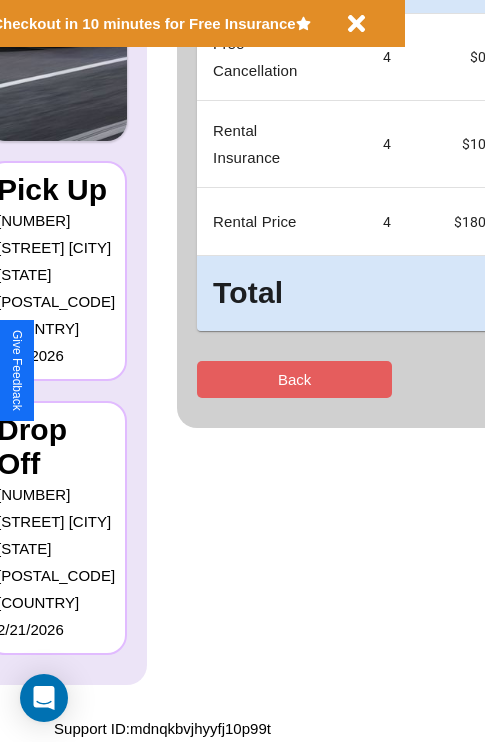 scroll, scrollTop: 0, scrollLeft: 0, axis: both 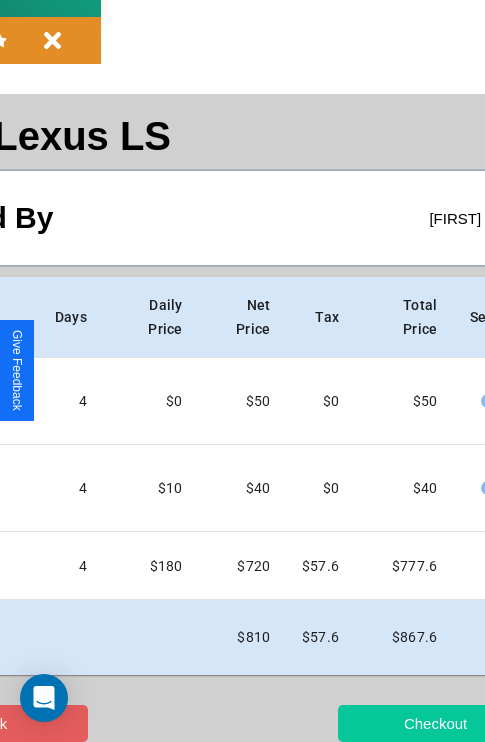 click on "Checkout" at bounding box center [435, 723] 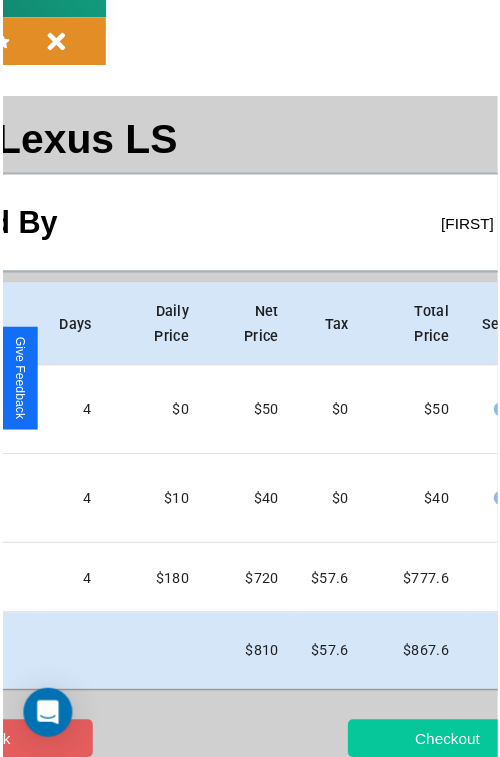 scroll, scrollTop: 0, scrollLeft: 0, axis: both 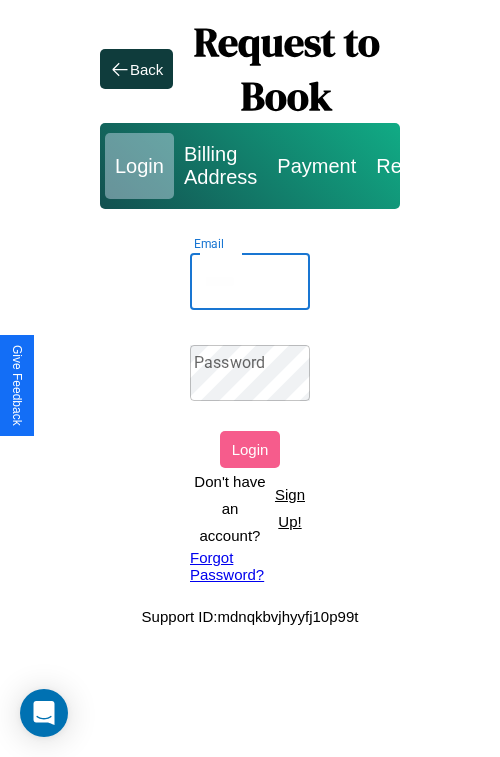 click on "Email" at bounding box center [250, 282] 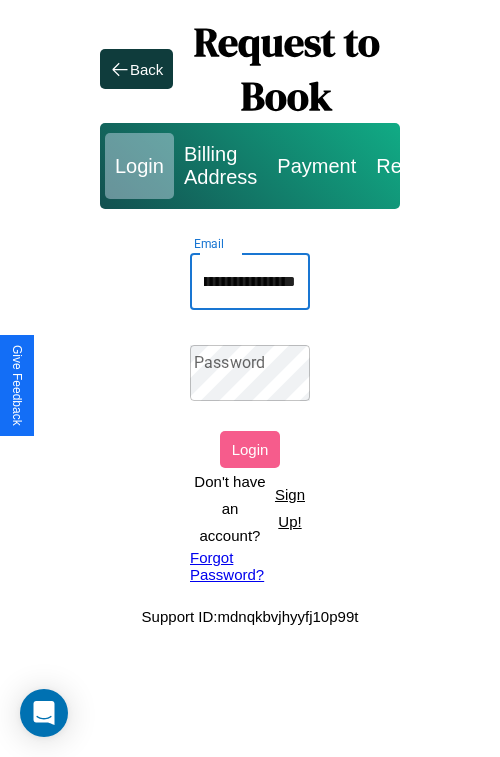 scroll, scrollTop: 0, scrollLeft: 77, axis: horizontal 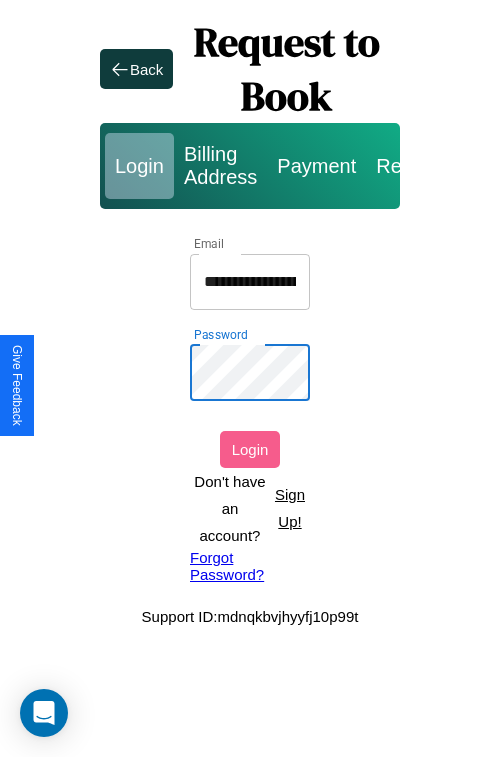 click on "Login" at bounding box center [250, 449] 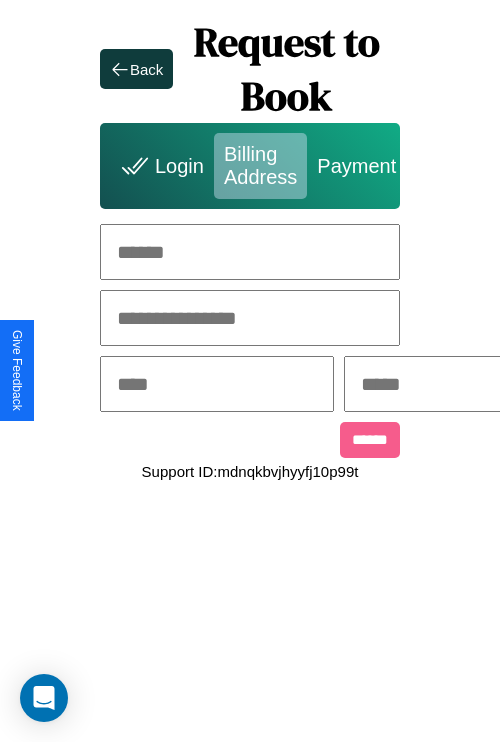 click at bounding box center [250, 252] 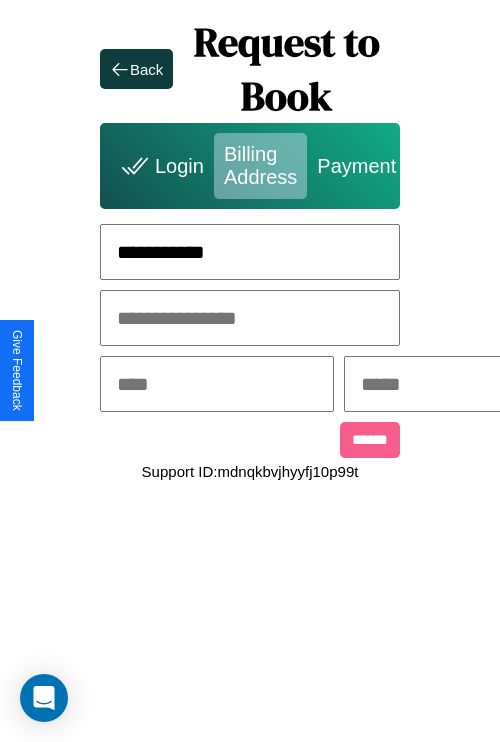 type on "**********" 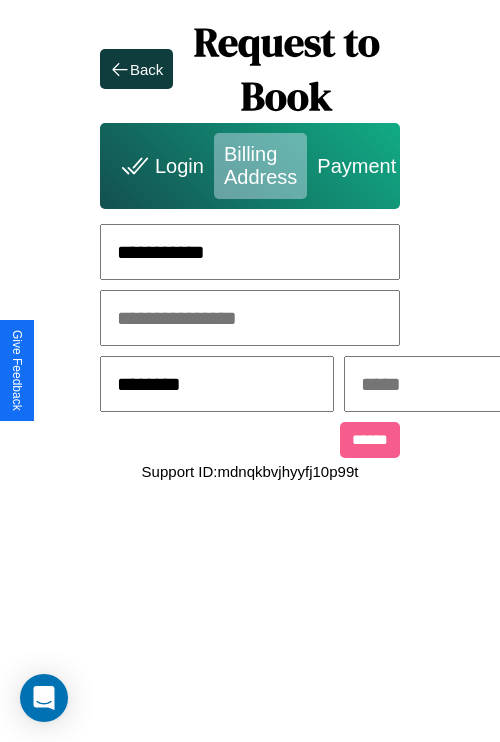 type on "********" 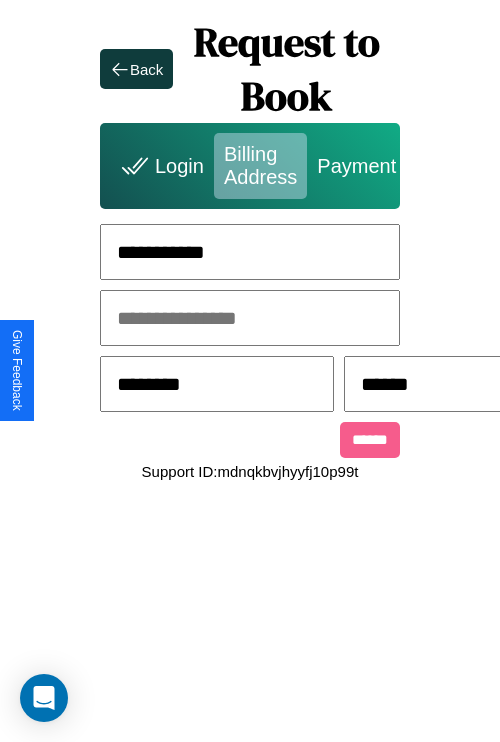 scroll, scrollTop: 0, scrollLeft: 517, axis: horizontal 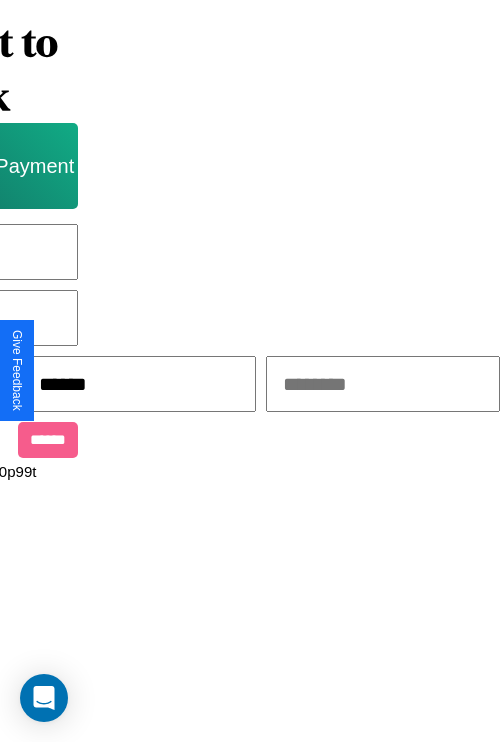 type on "******" 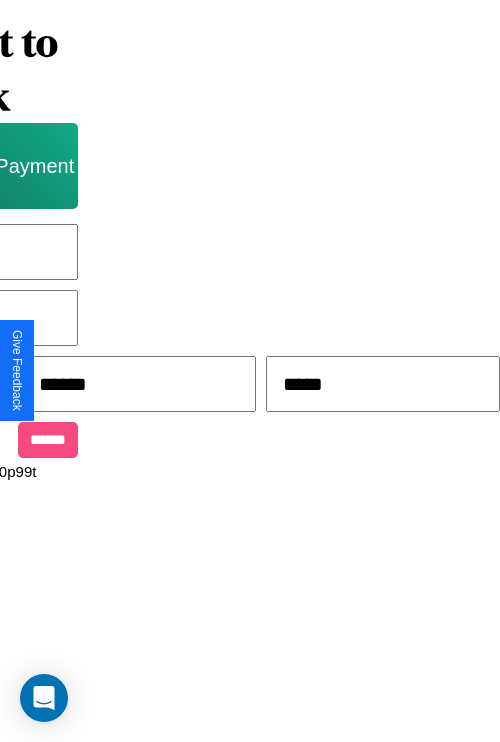 type on "*****" 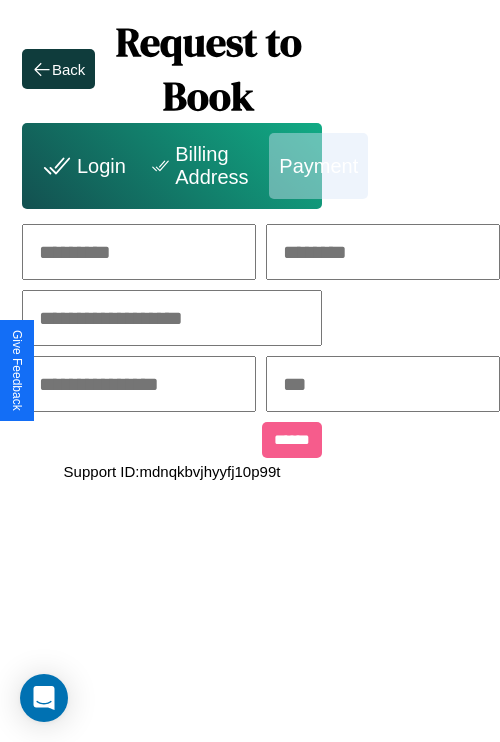 scroll, scrollTop: 0, scrollLeft: 208, axis: horizontal 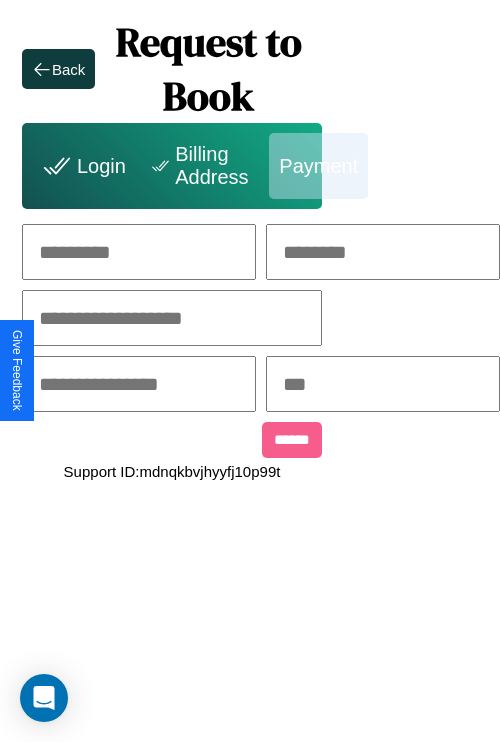 click at bounding box center (139, 252) 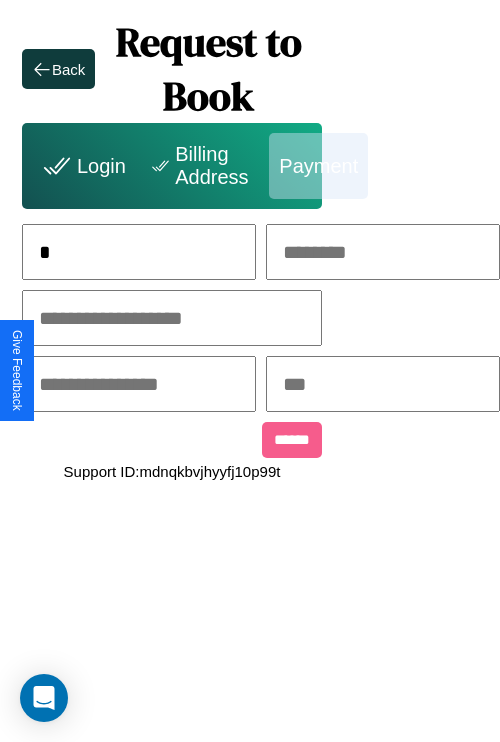 scroll, scrollTop: 0, scrollLeft: 132, axis: horizontal 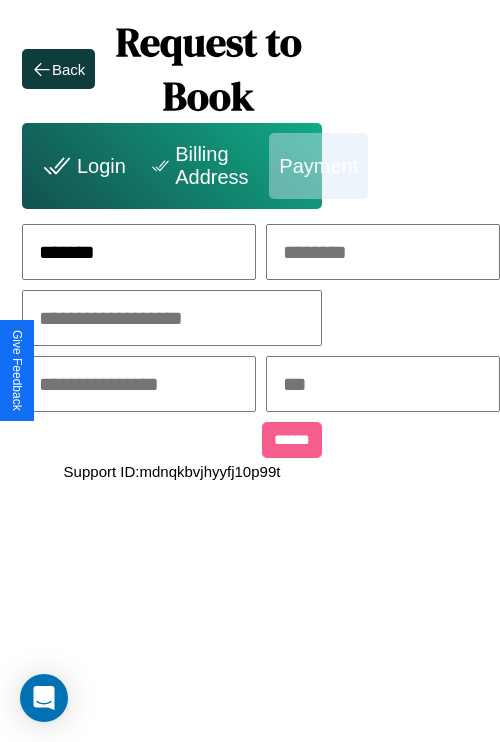 type on "*******" 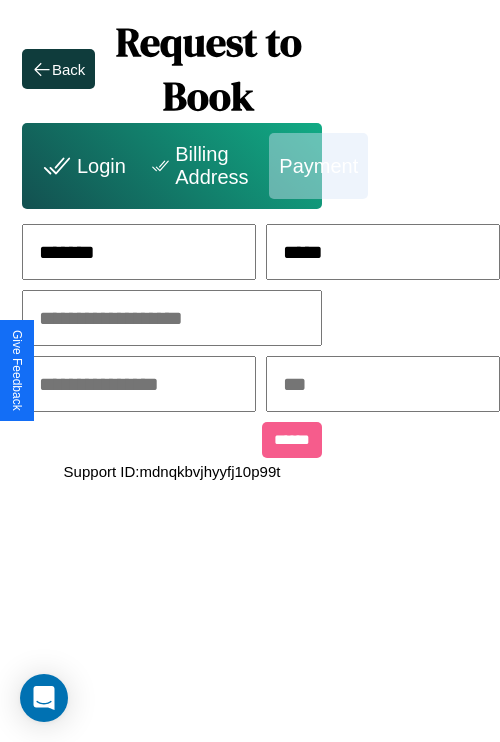 type on "*****" 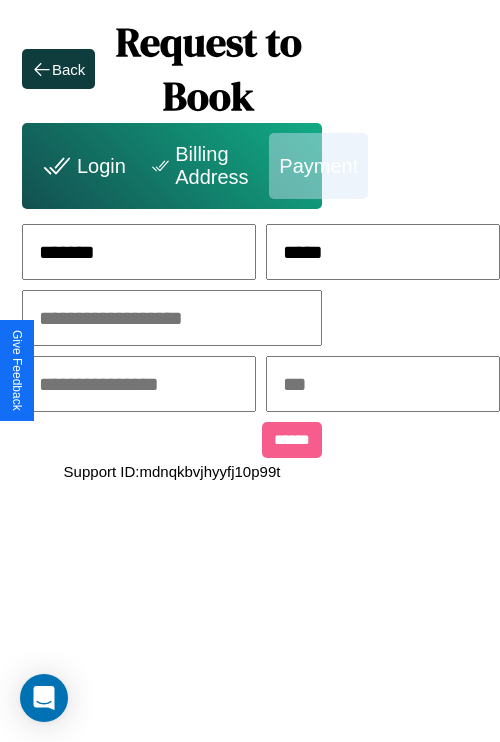 click at bounding box center [172, 318] 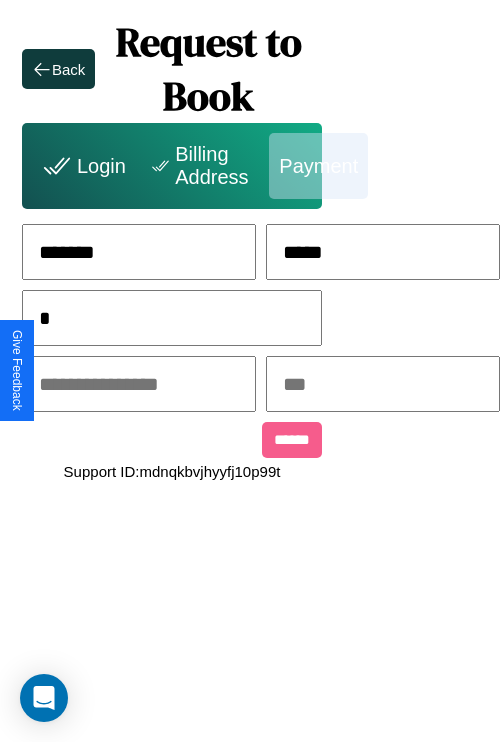scroll, scrollTop: 0, scrollLeft: 128, axis: horizontal 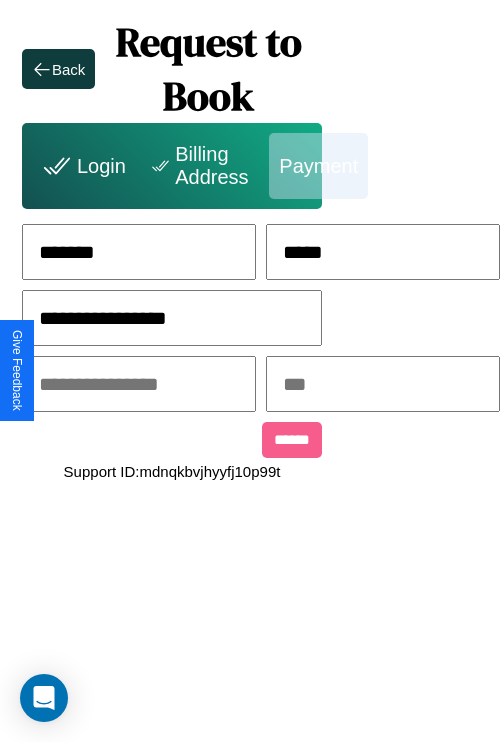 type on "**********" 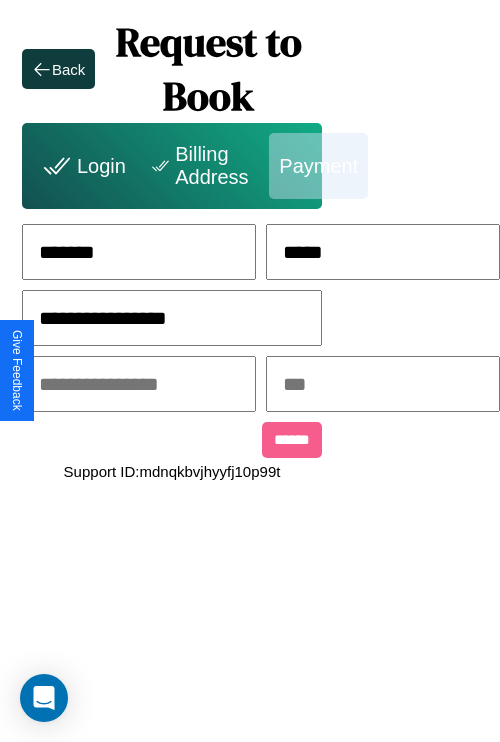 click at bounding box center (139, 384) 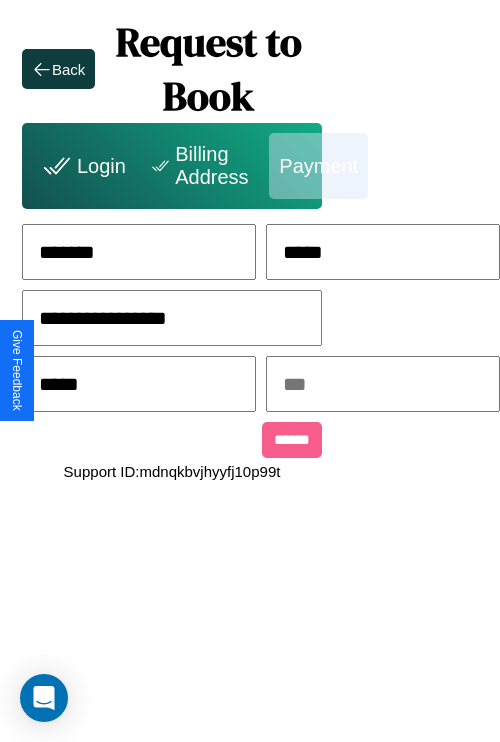 type on "*****" 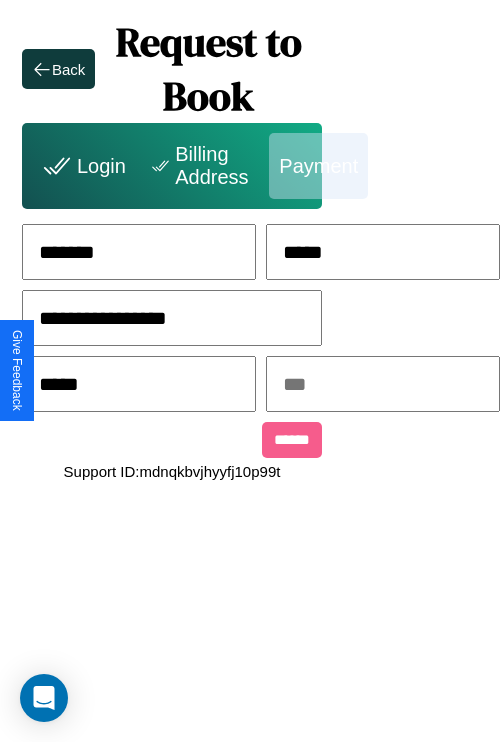 click at bounding box center [383, 384] 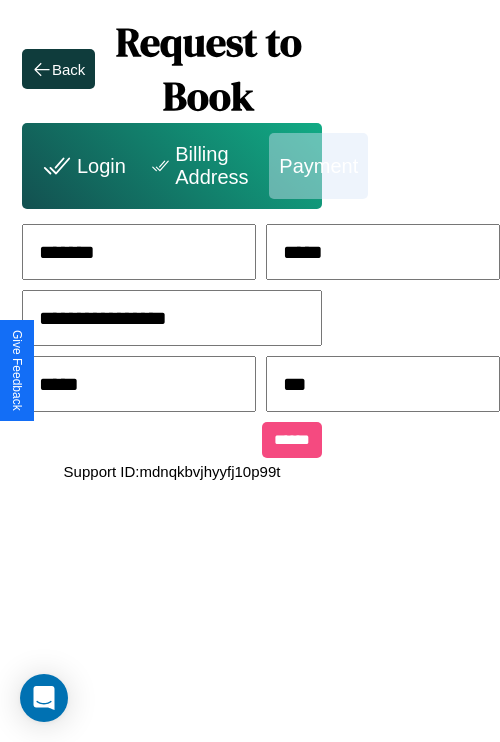 type on "***" 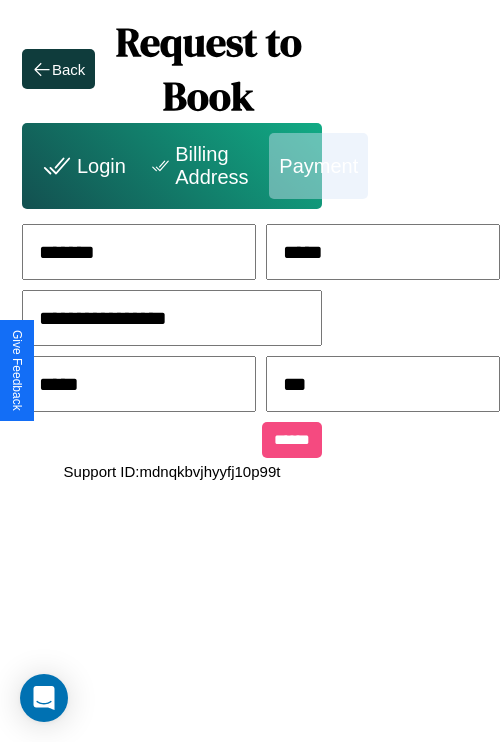click on "******" at bounding box center (292, 440) 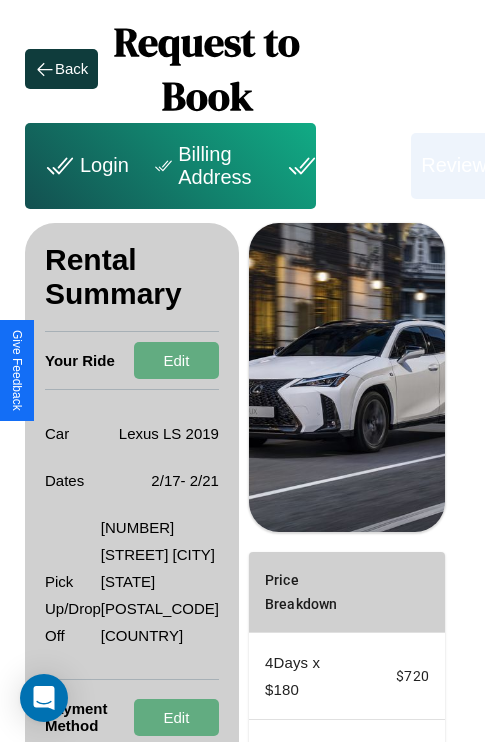 scroll, scrollTop: 301, scrollLeft: 72, axis: both 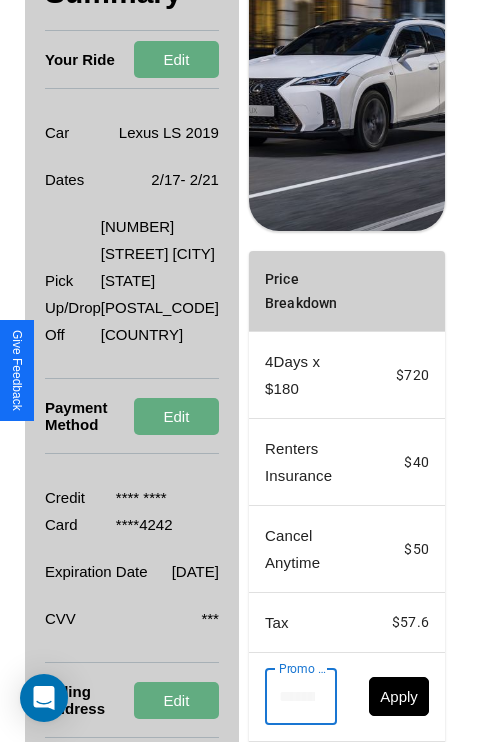 click on "Promo Code" at bounding box center (290, 697) 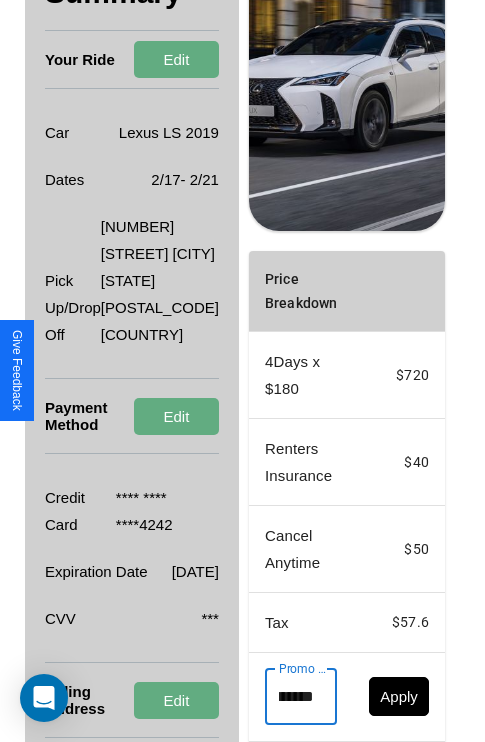 scroll, scrollTop: 0, scrollLeft: 50, axis: horizontal 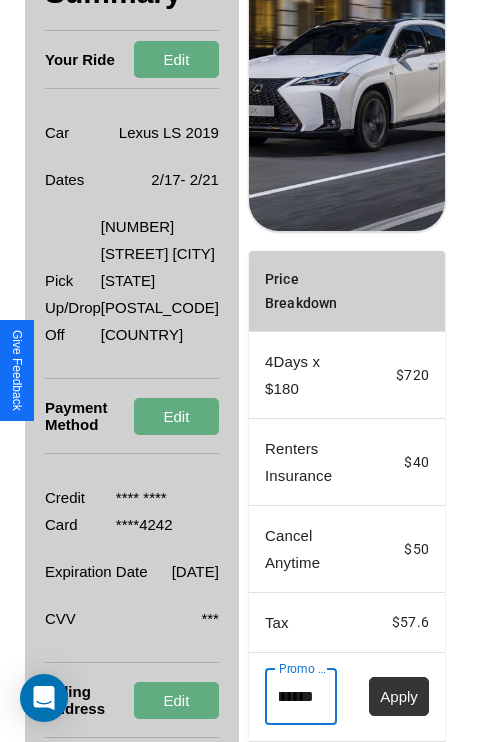 type on "********" 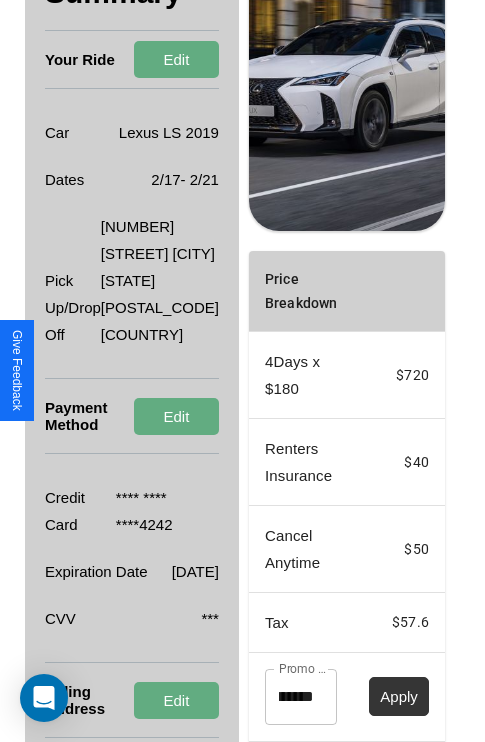 scroll, scrollTop: 0, scrollLeft: 0, axis: both 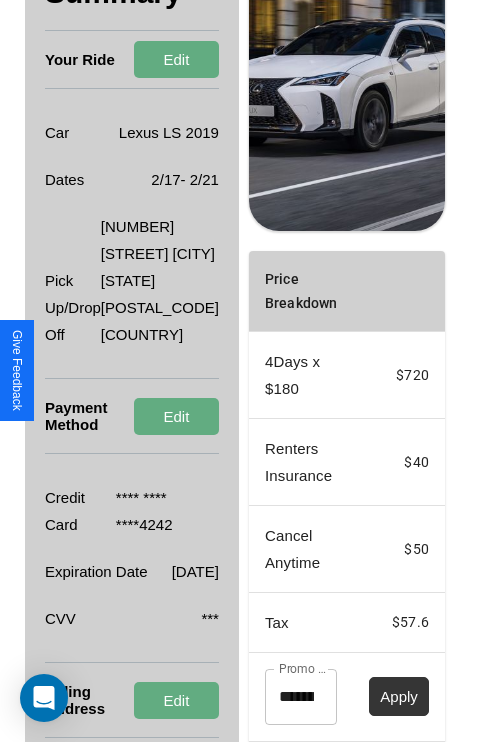 click on "Apply" at bounding box center [399, 696] 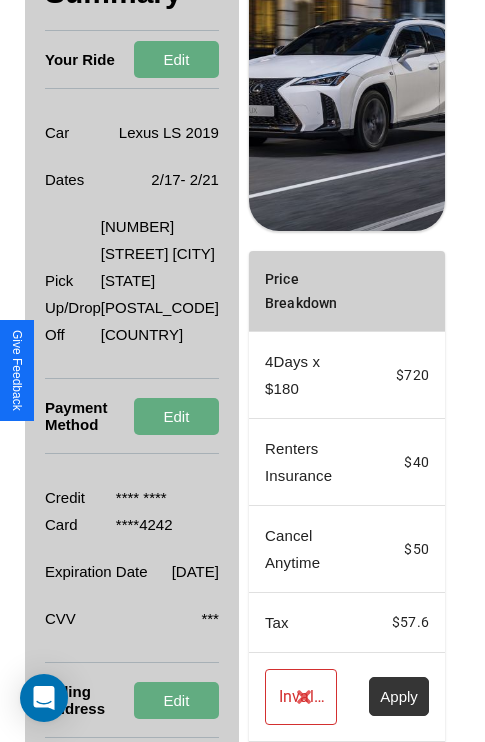 scroll, scrollTop: 455, scrollLeft: 72, axis: both 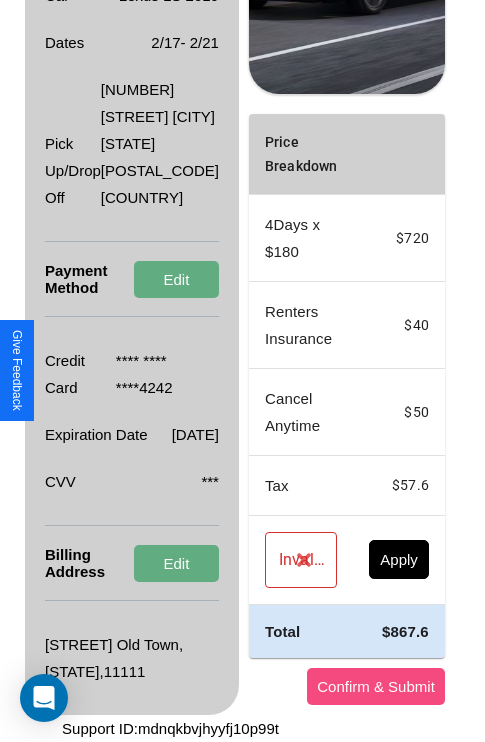 click on "Confirm & Submit" at bounding box center [376, 686] 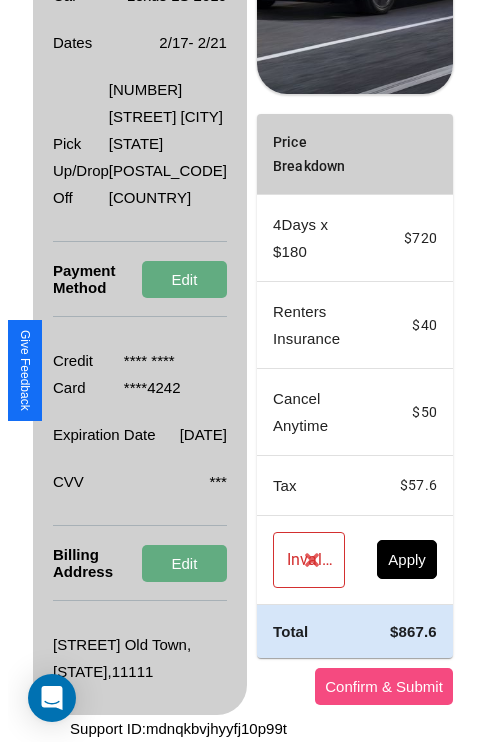 scroll, scrollTop: 0, scrollLeft: 72, axis: horizontal 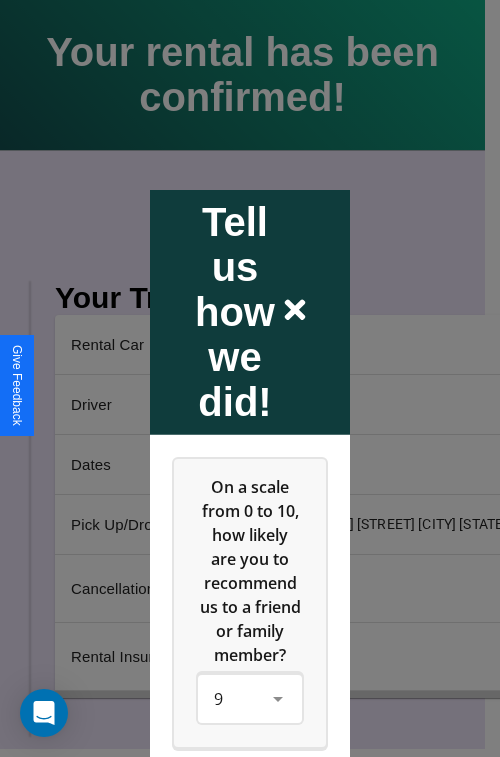 click 